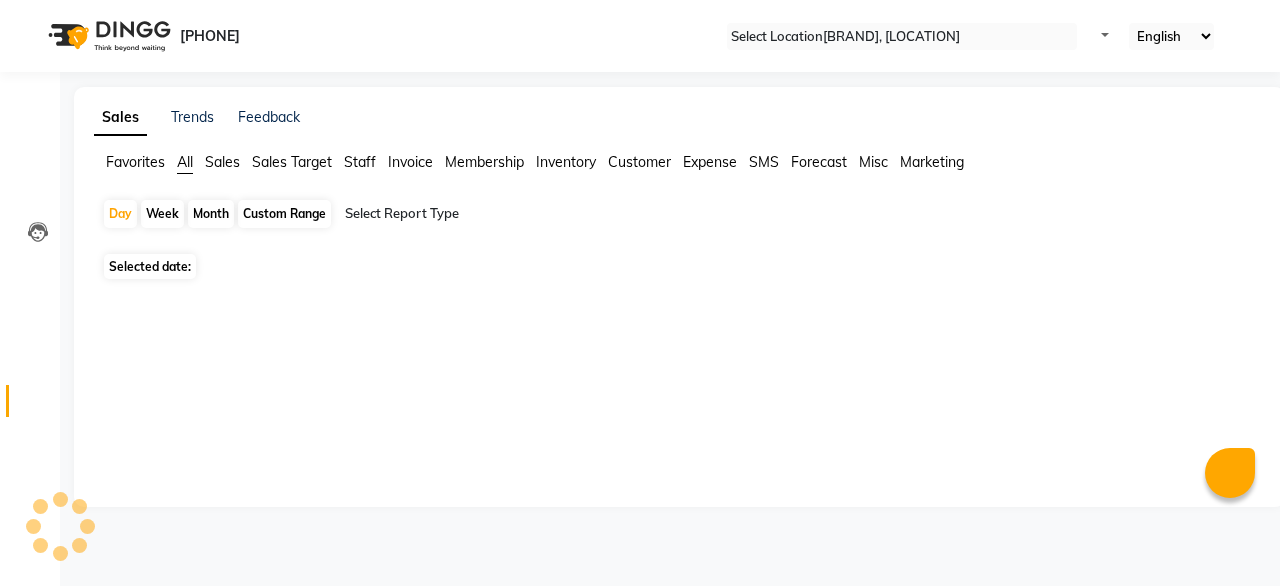 scroll, scrollTop: 0, scrollLeft: 0, axis: both 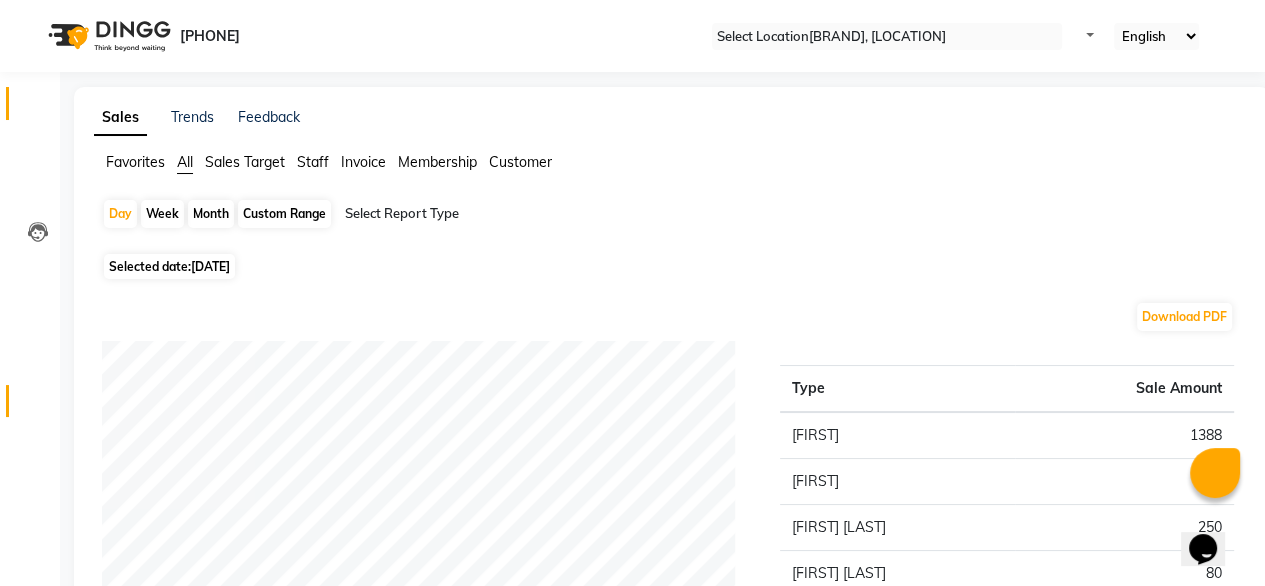 click on "Calendar" at bounding box center (30, 103) 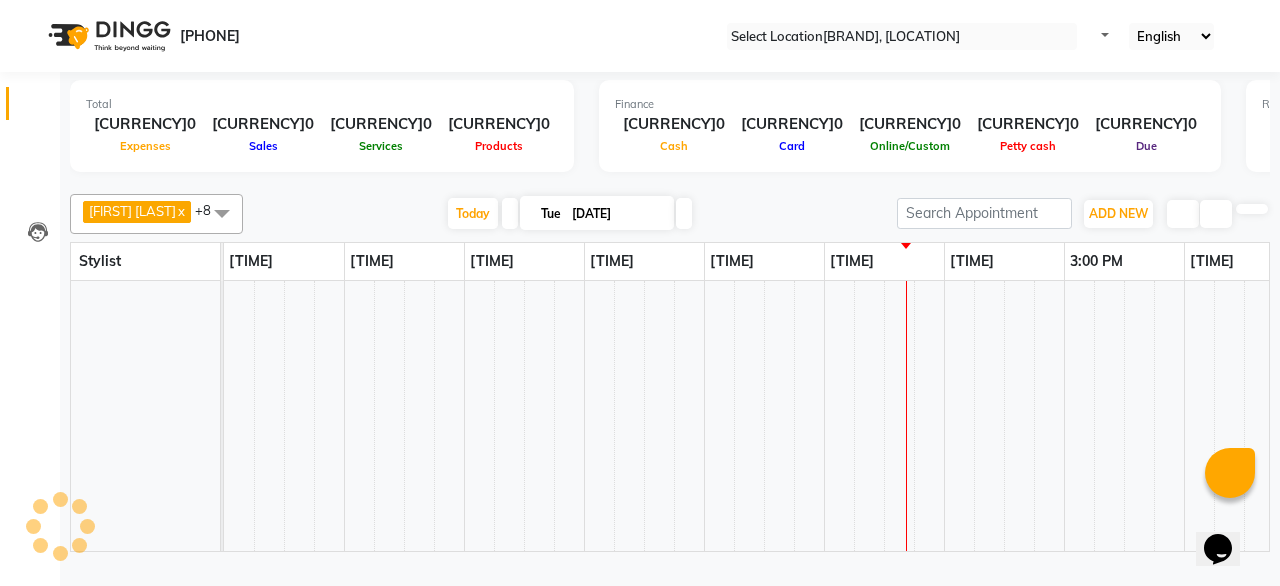 click on "Calendar" at bounding box center (30, 103) 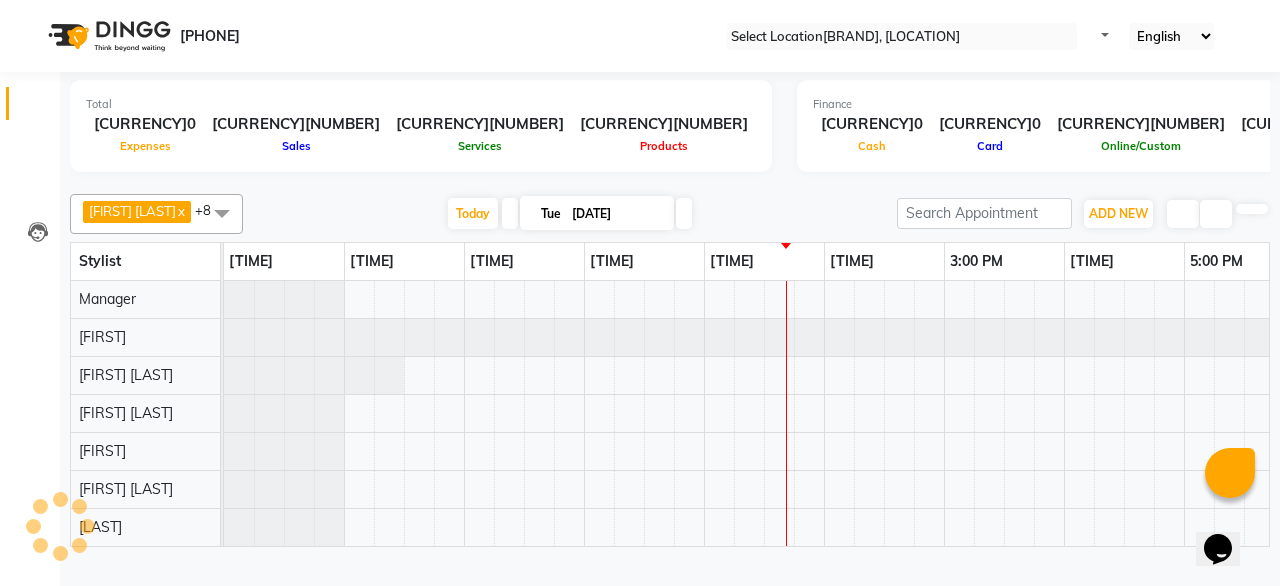 scroll, scrollTop: 0, scrollLeft: 0, axis: both 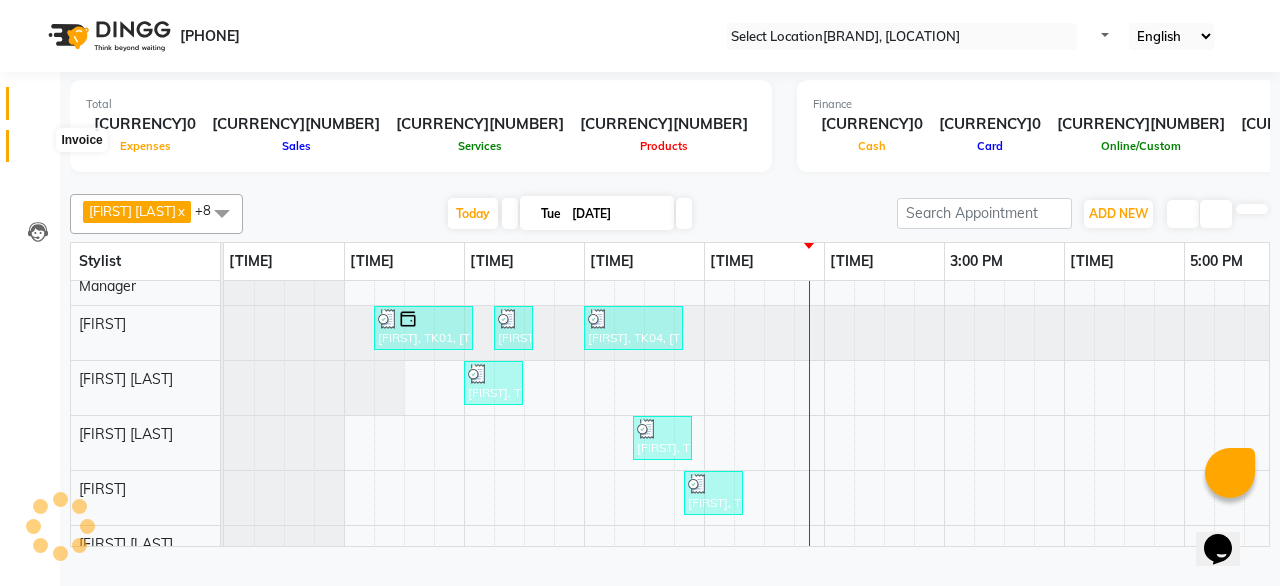 click at bounding box center (38, 151) 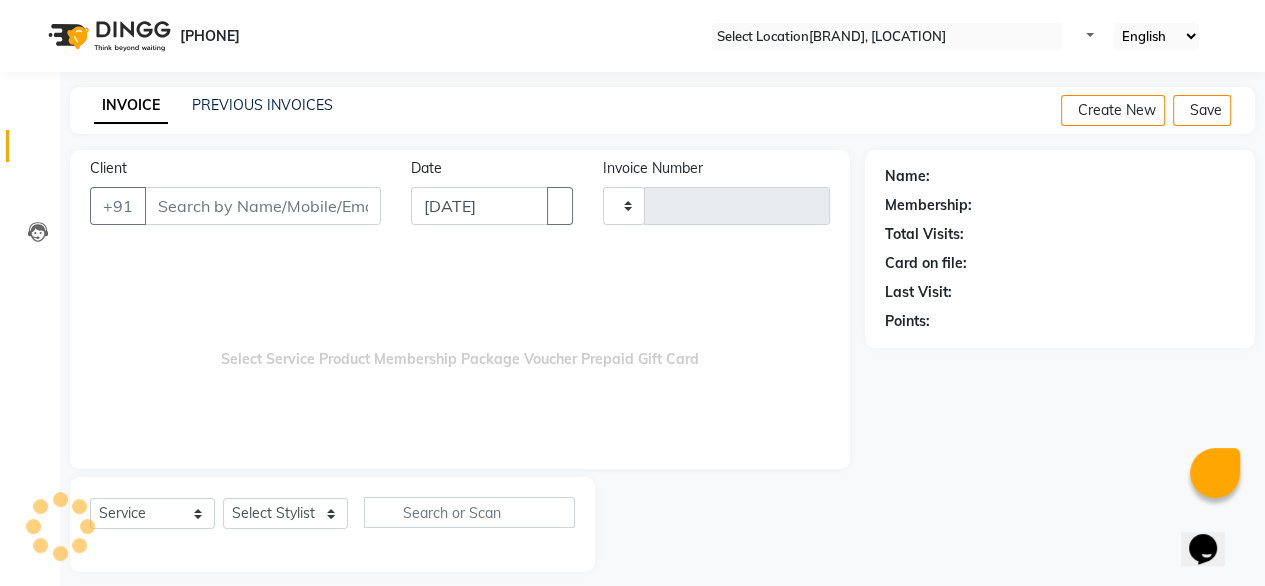click on "Client" at bounding box center (263, 206) 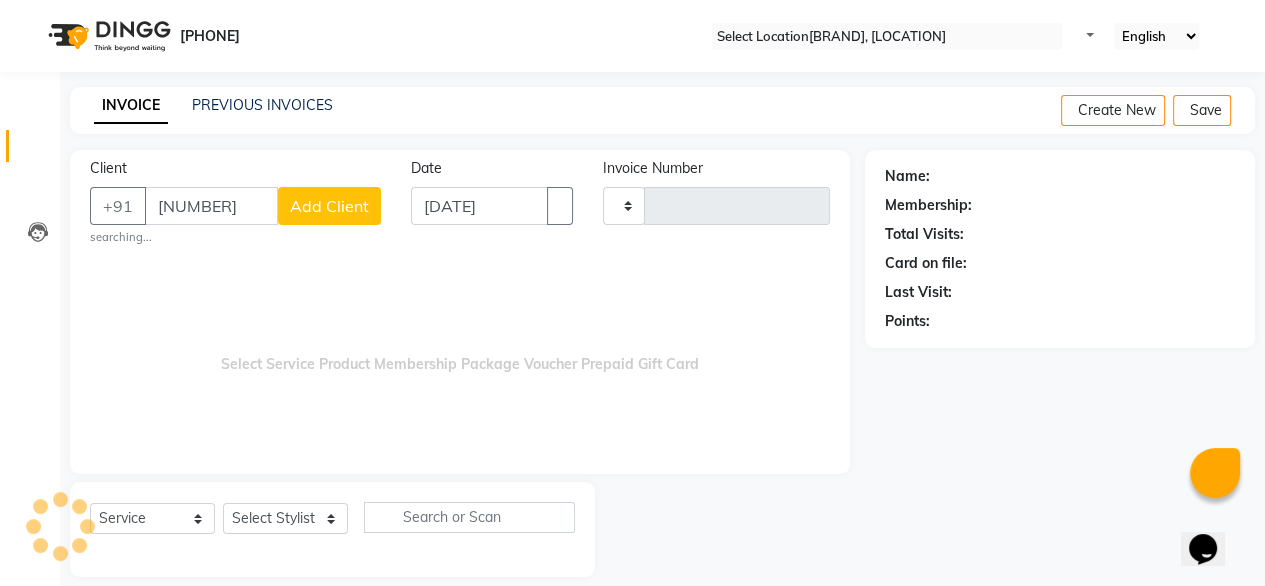 click at bounding box center (730, 529) 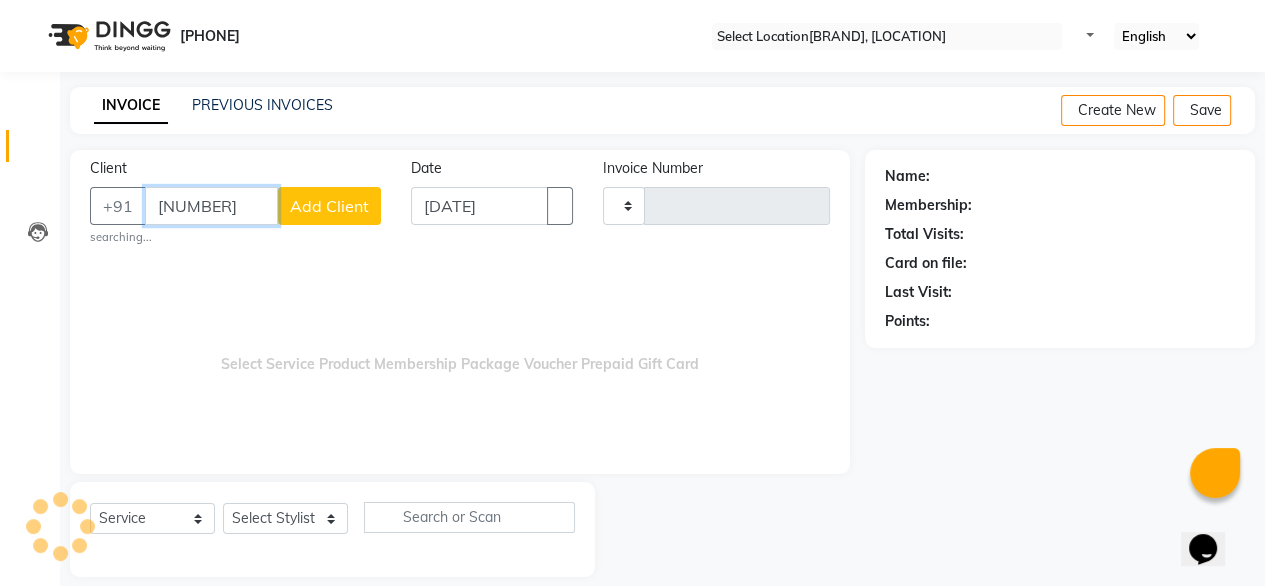 click on "77449825" at bounding box center (211, 206) 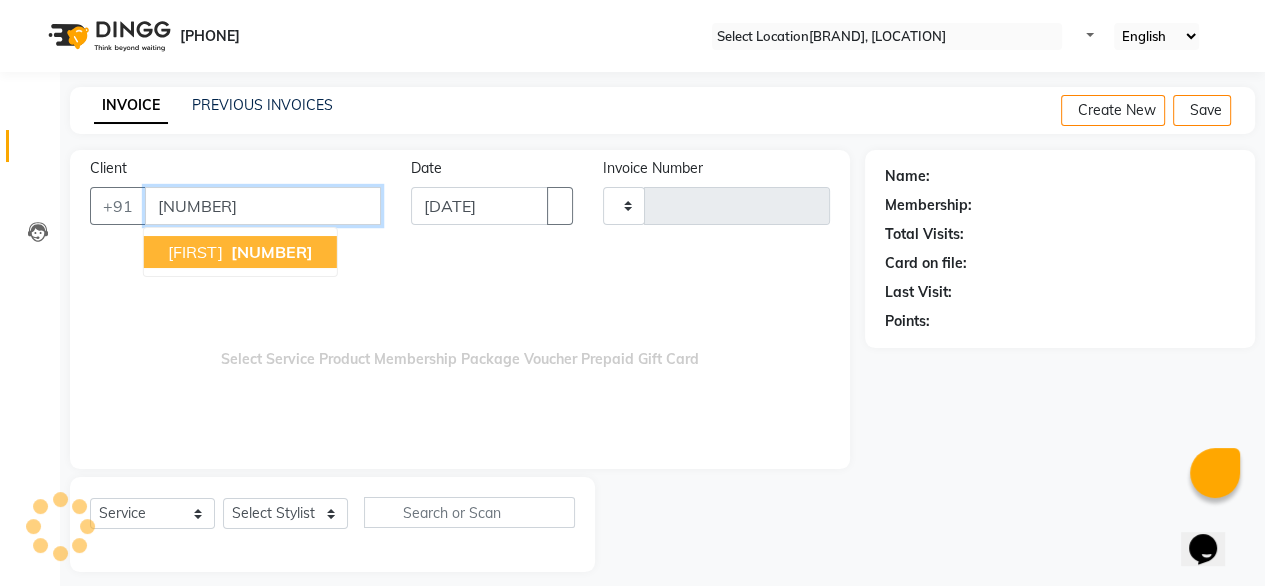 type on "[PHONE]" 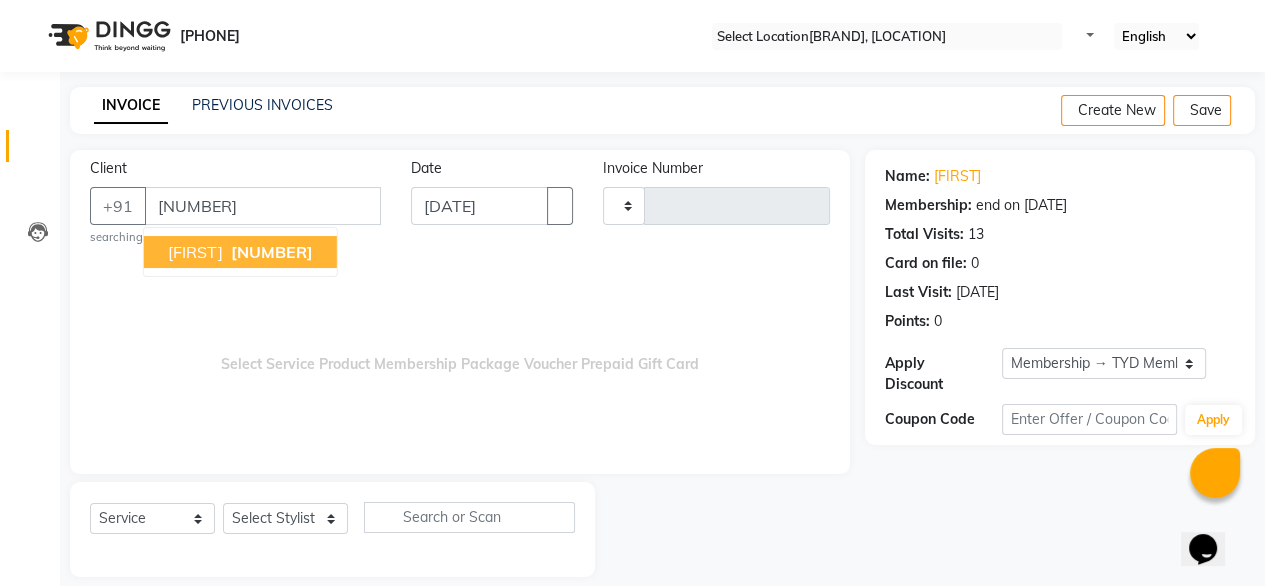 click on "[PHONE]" at bounding box center [272, 252] 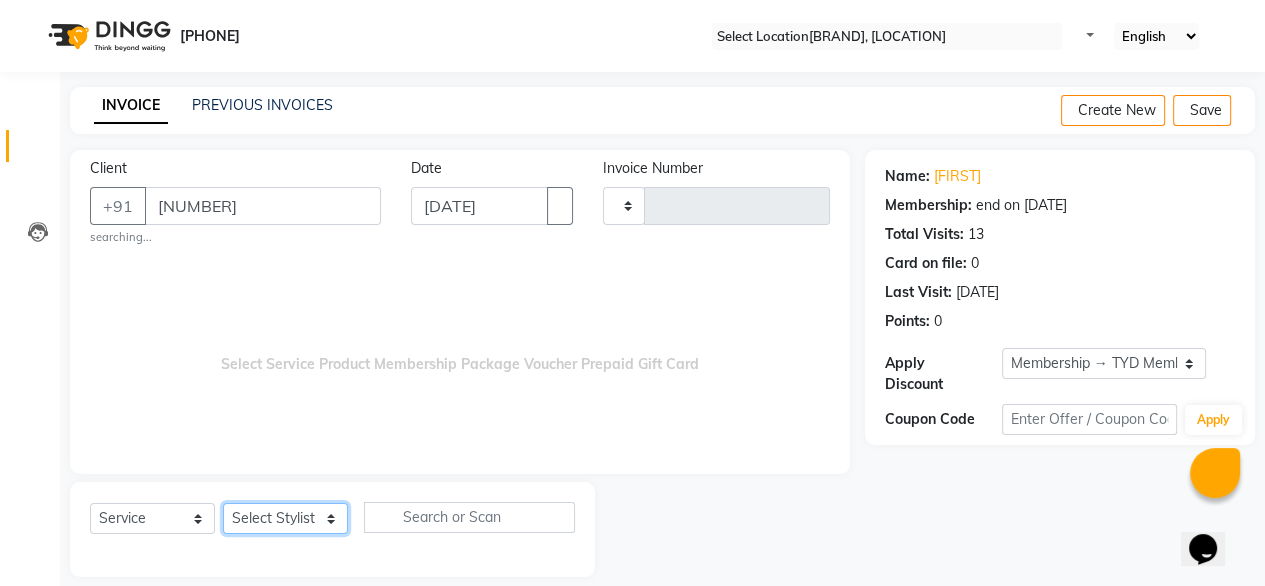 click on "Select Stylist" at bounding box center (285, 518) 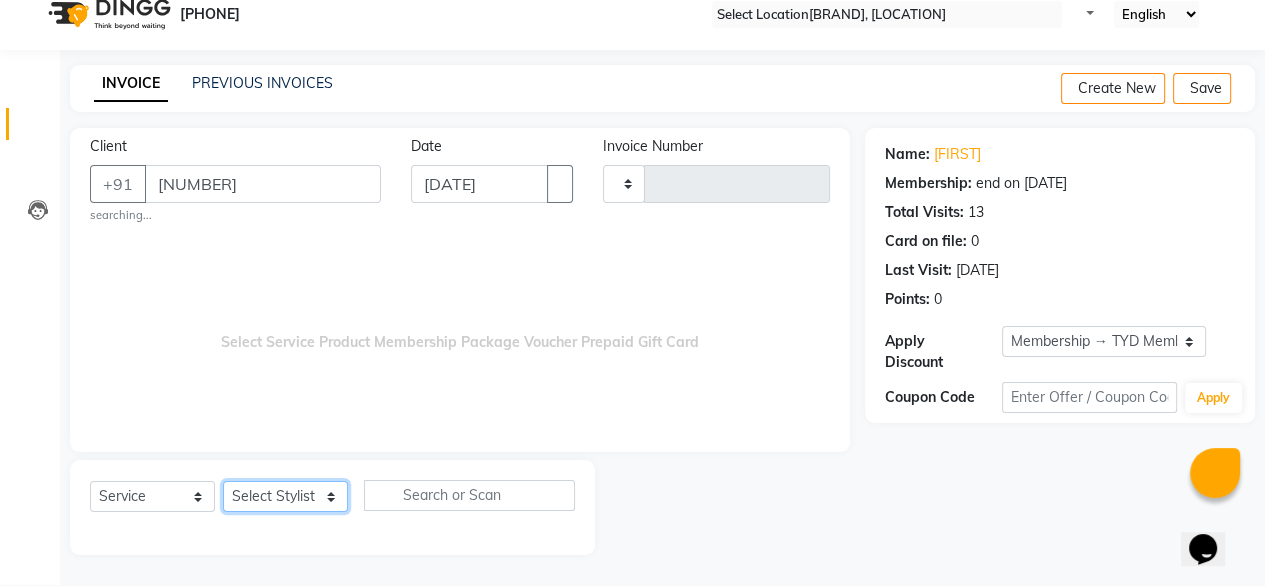 click on "Select Stylist" at bounding box center [285, 496] 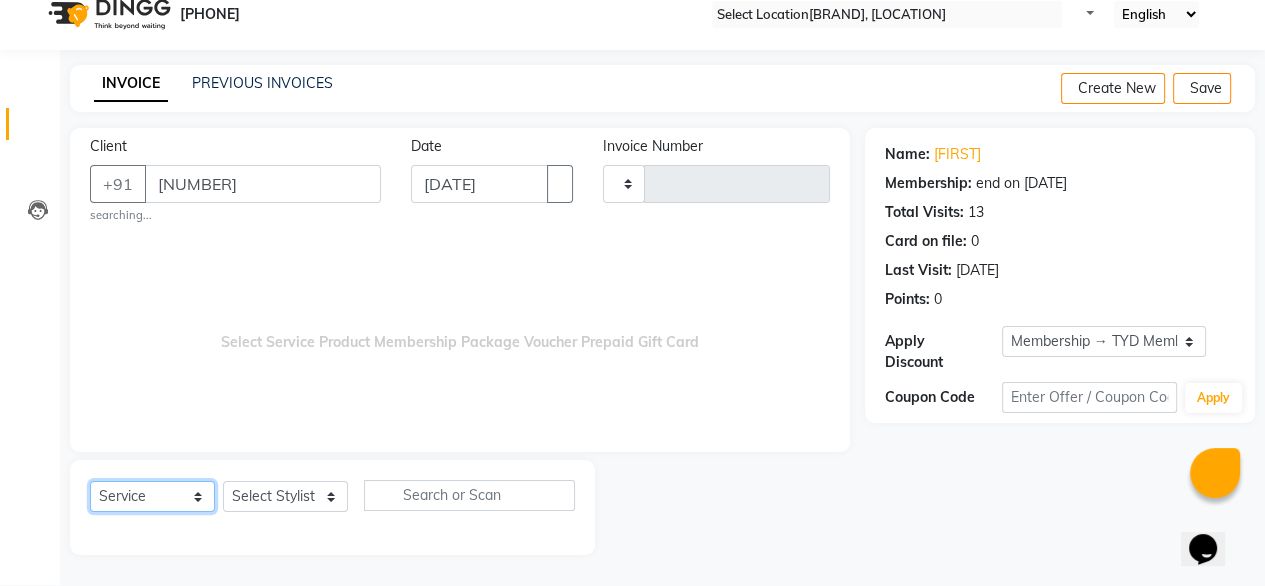click on "Select  Service  Product  Membership  Package Voucher Prepaid Gift Card" at bounding box center (152, 496) 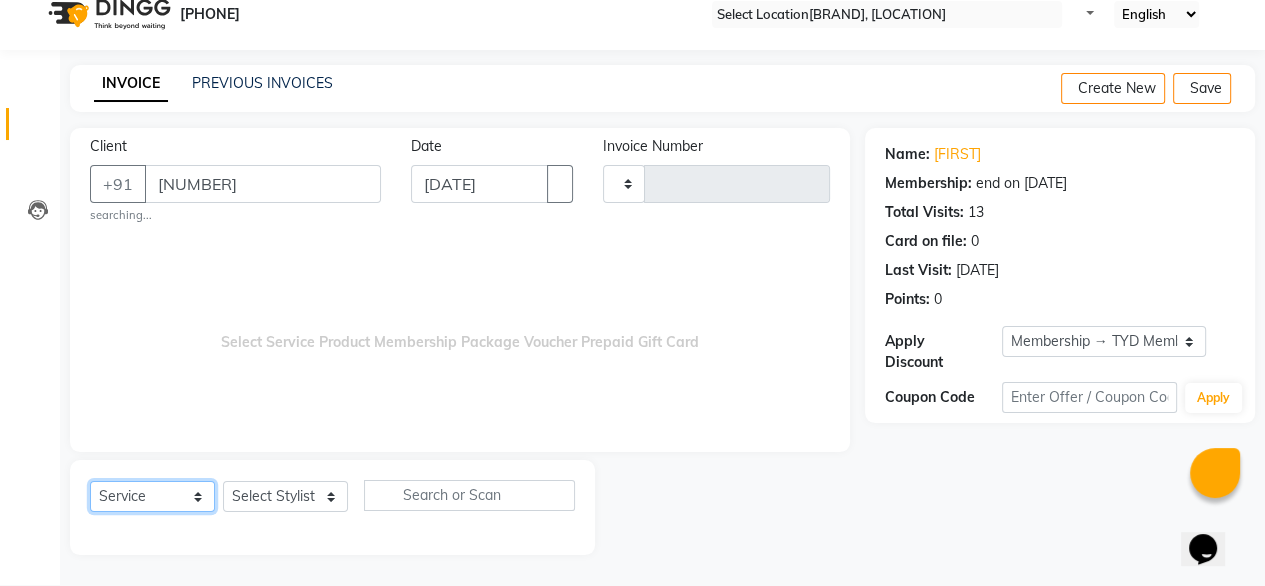 click on "Select  Service  Product  Membership  Package Voucher Prepaid Gift Card" at bounding box center (152, 496) 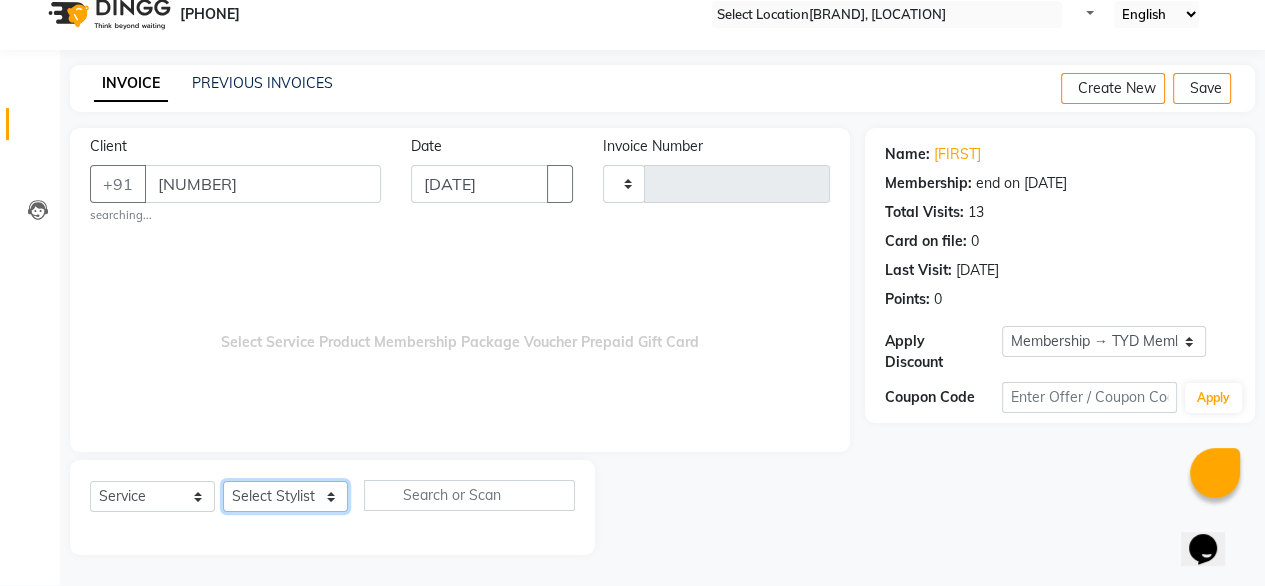 click on "Select Stylist" at bounding box center (285, 496) 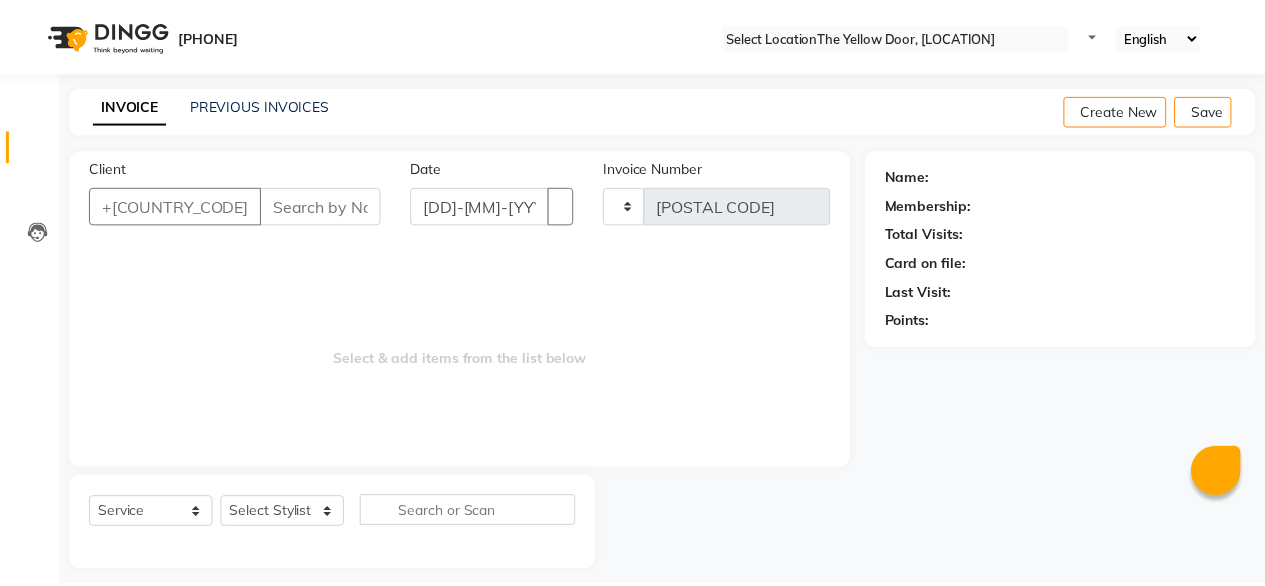 scroll, scrollTop: 0, scrollLeft: 0, axis: both 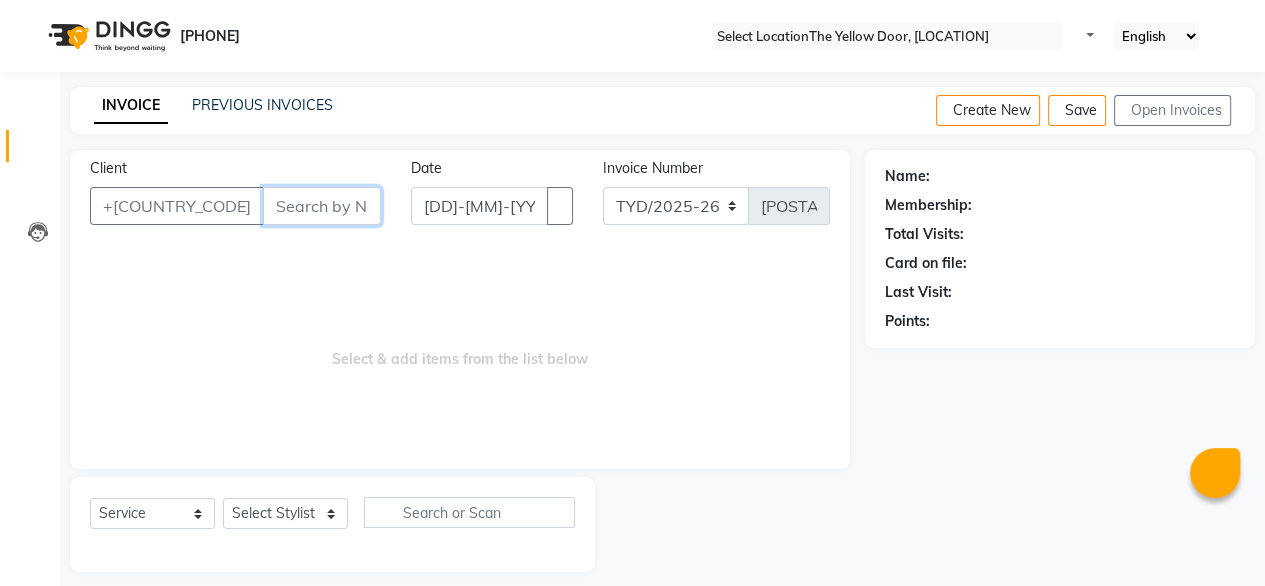 click on "Client" at bounding box center (322, 206) 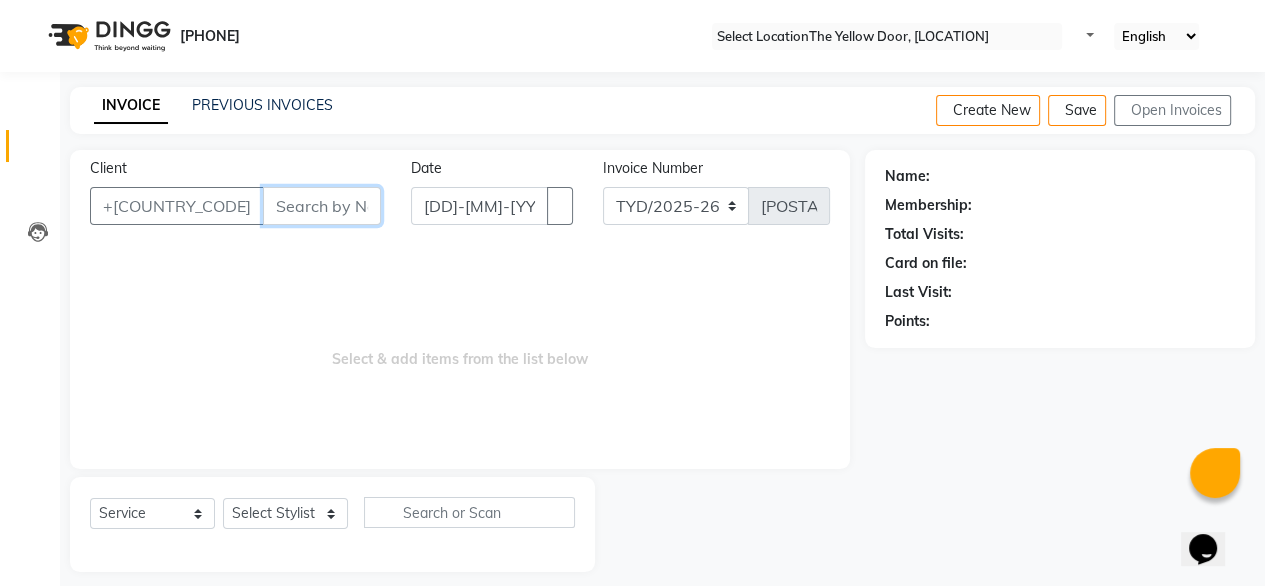 scroll, scrollTop: 0, scrollLeft: 0, axis: both 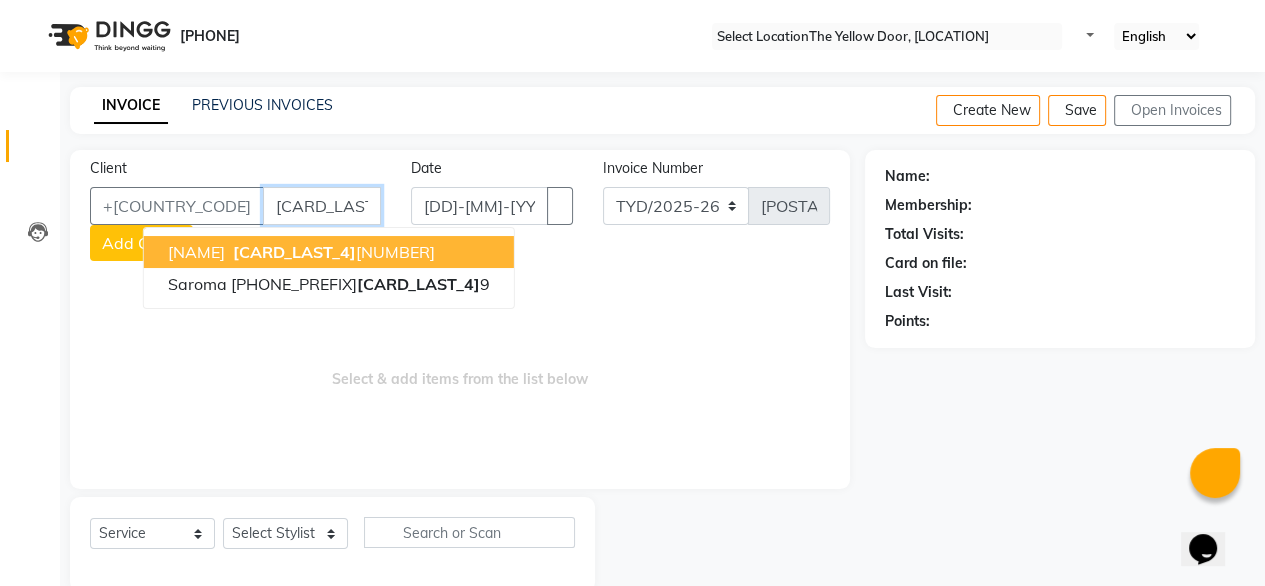 click on "[CARD_LAST_4]" at bounding box center (294, 252) 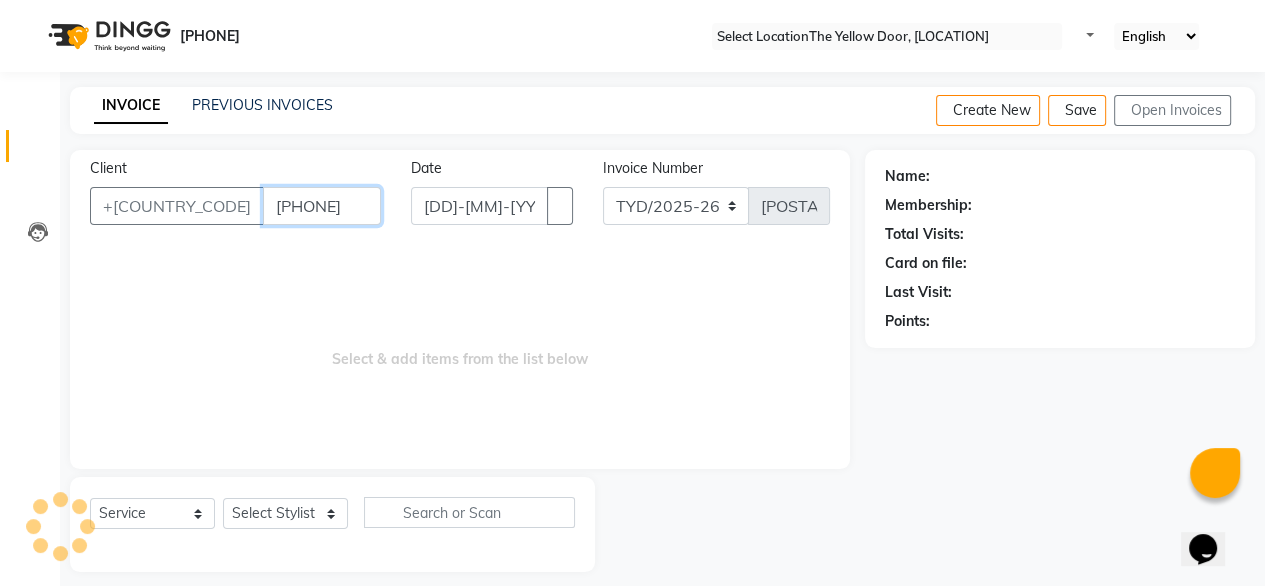 type on "[PHONE]" 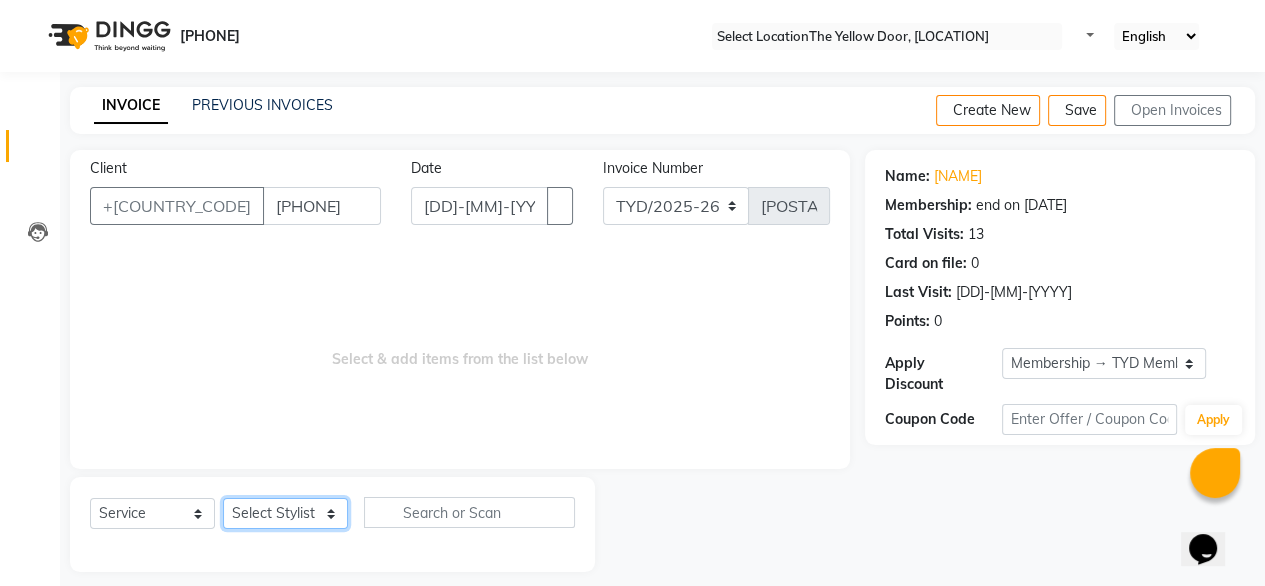 click on "Select Stylist [FIRST] [LAST] [FIRST] [LAST] [NAME] [NAME] [NAME] [NAME] [NAME] [NAME]" at bounding box center [285, 513] 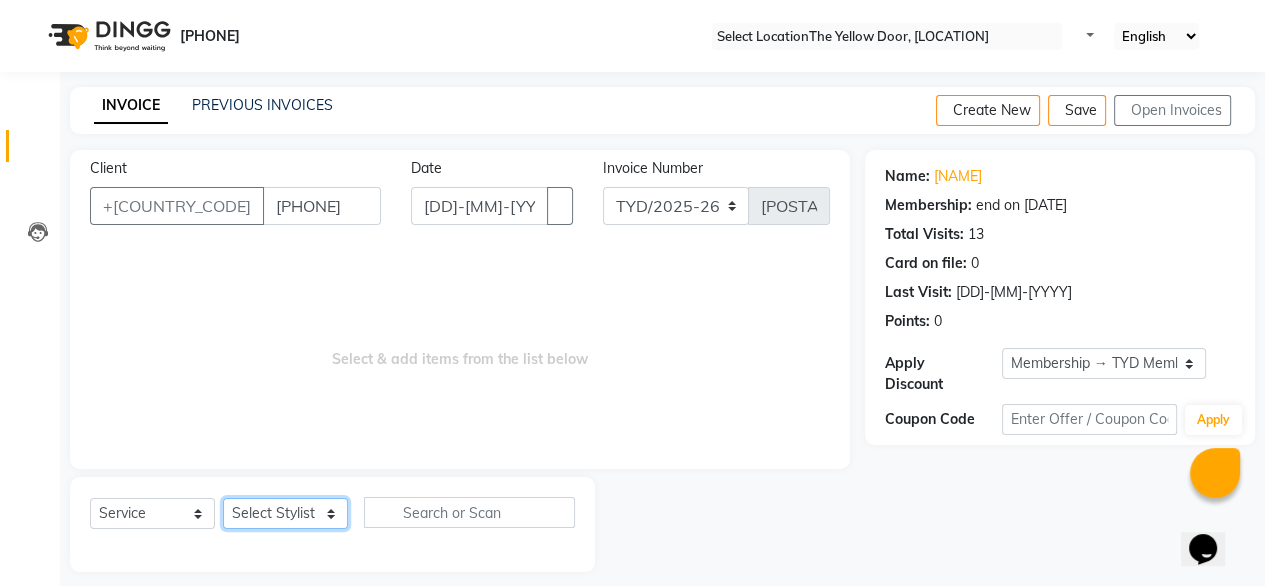select on "41281" 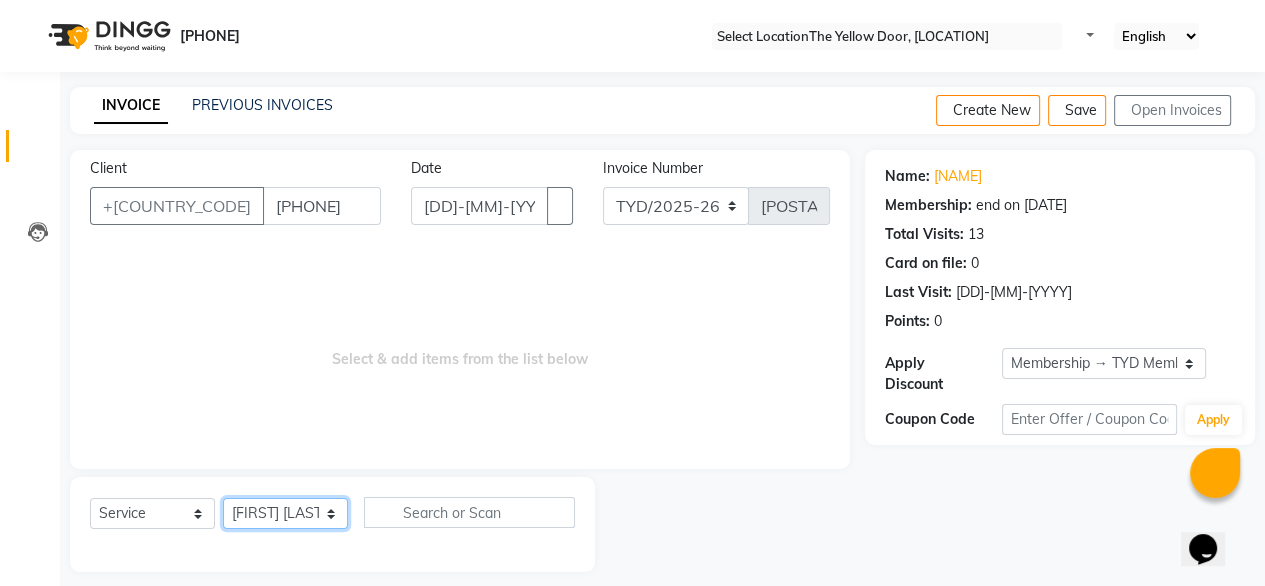 click on "Select Stylist [FIRST] [LAST] [FIRST] [LAST] [NAME] [NAME] [NAME] [NAME] [NAME] [NAME]" at bounding box center (285, 513) 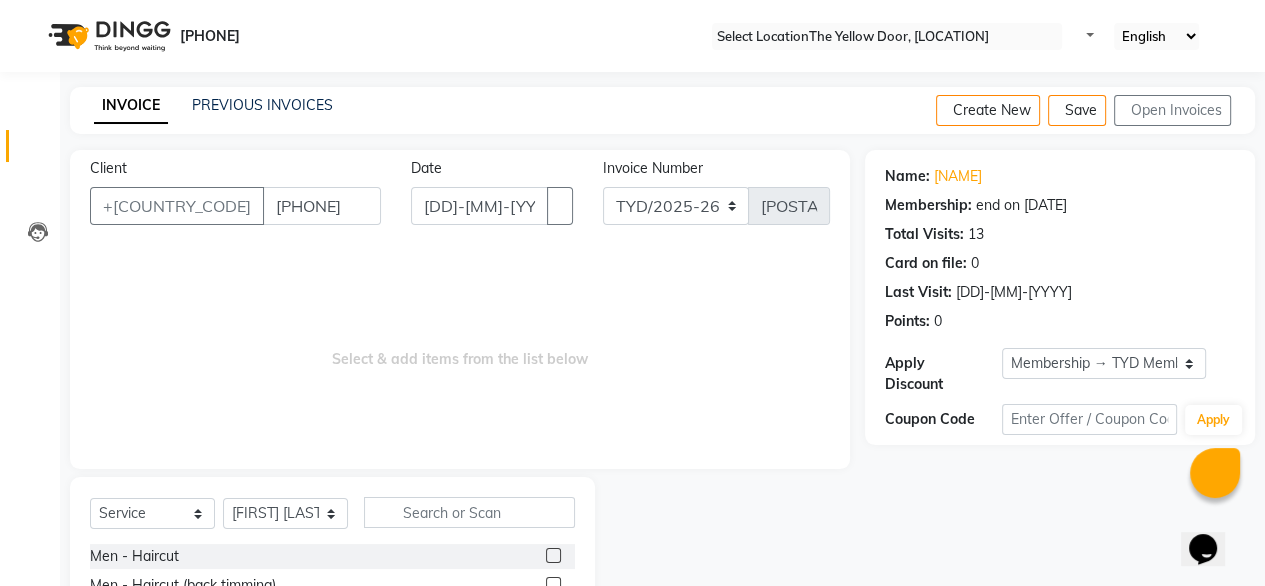 click at bounding box center [553, 555] 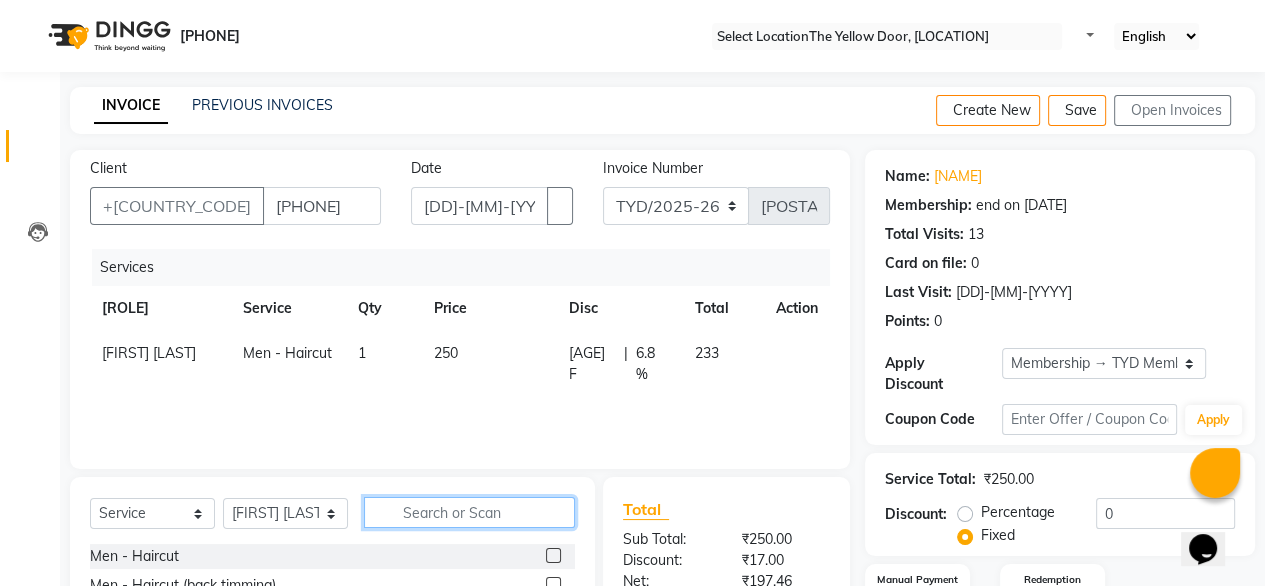 click at bounding box center (469, 512) 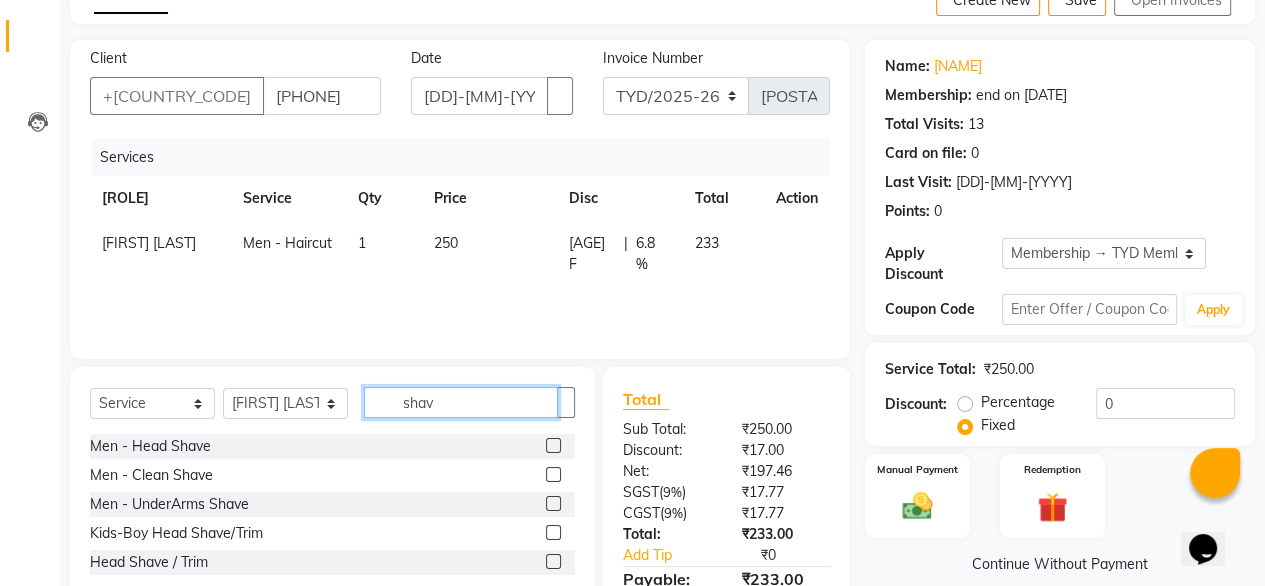 scroll, scrollTop: 116, scrollLeft: 0, axis: vertical 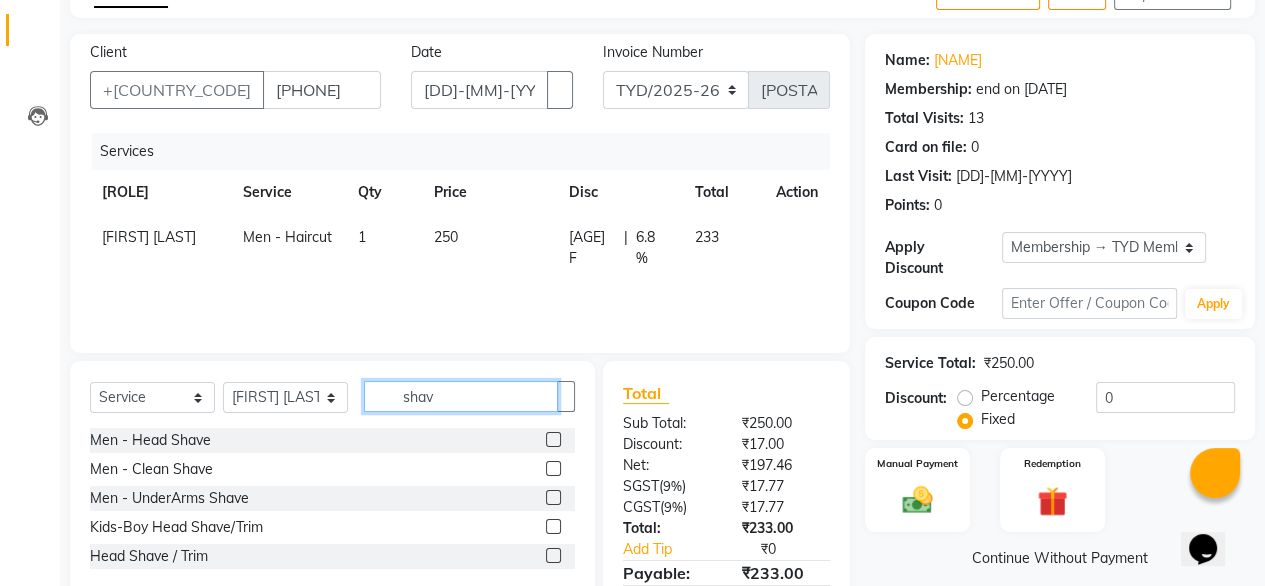 type on "shav" 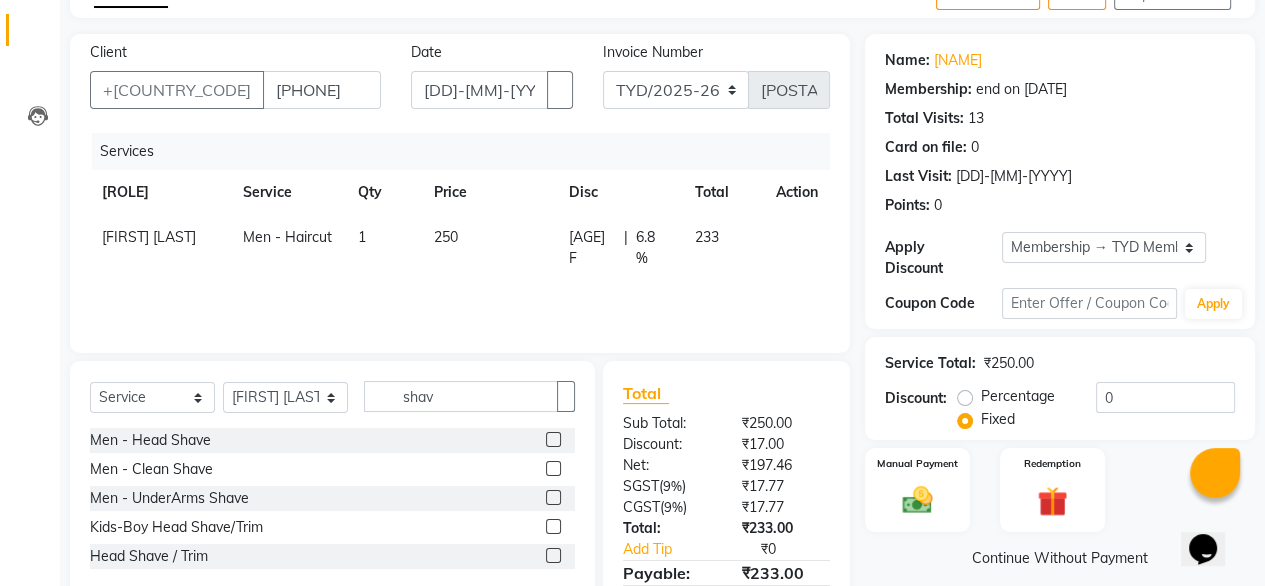 click at bounding box center (553, 468) 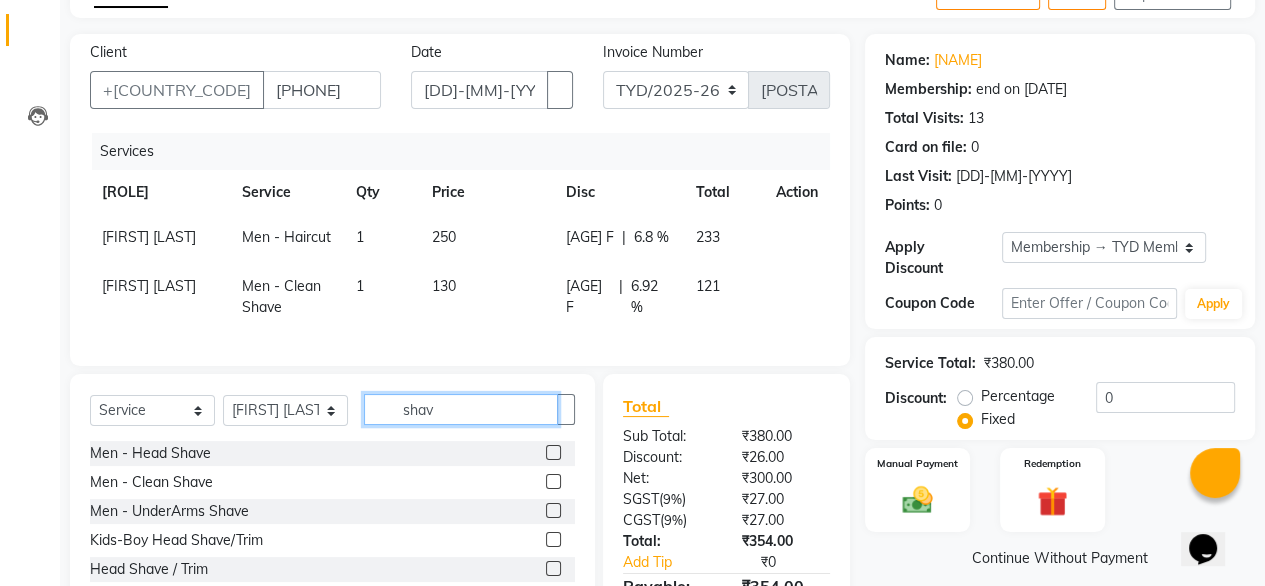click on "shav" at bounding box center [461, 409] 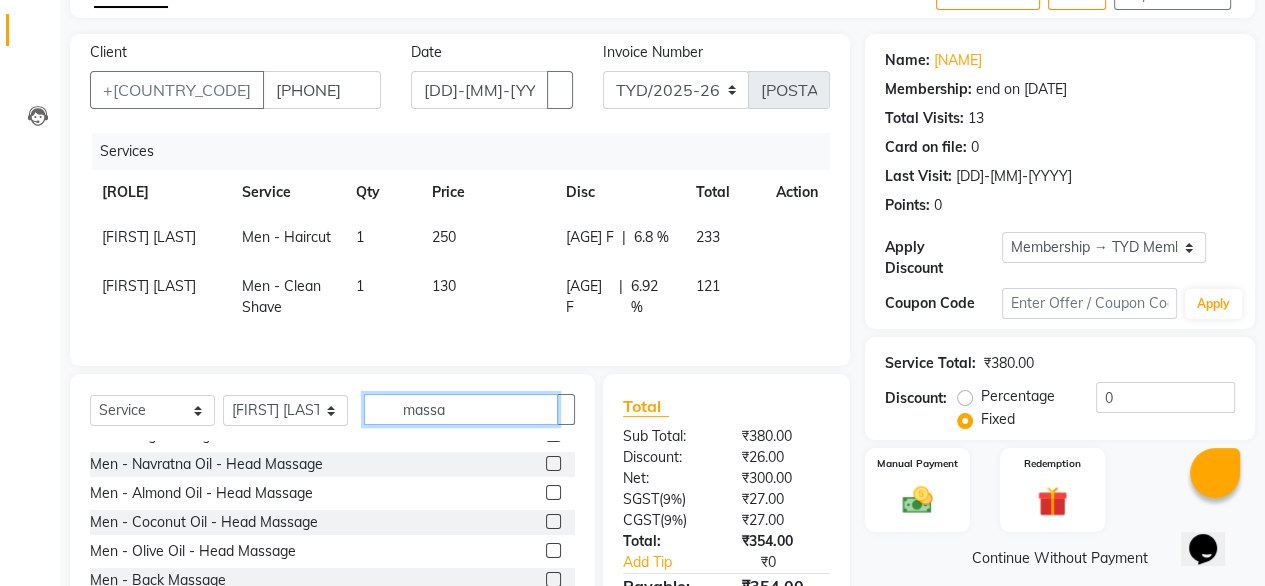 scroll, scrollTop: 40, scrollLeft: 0, axis: vertical 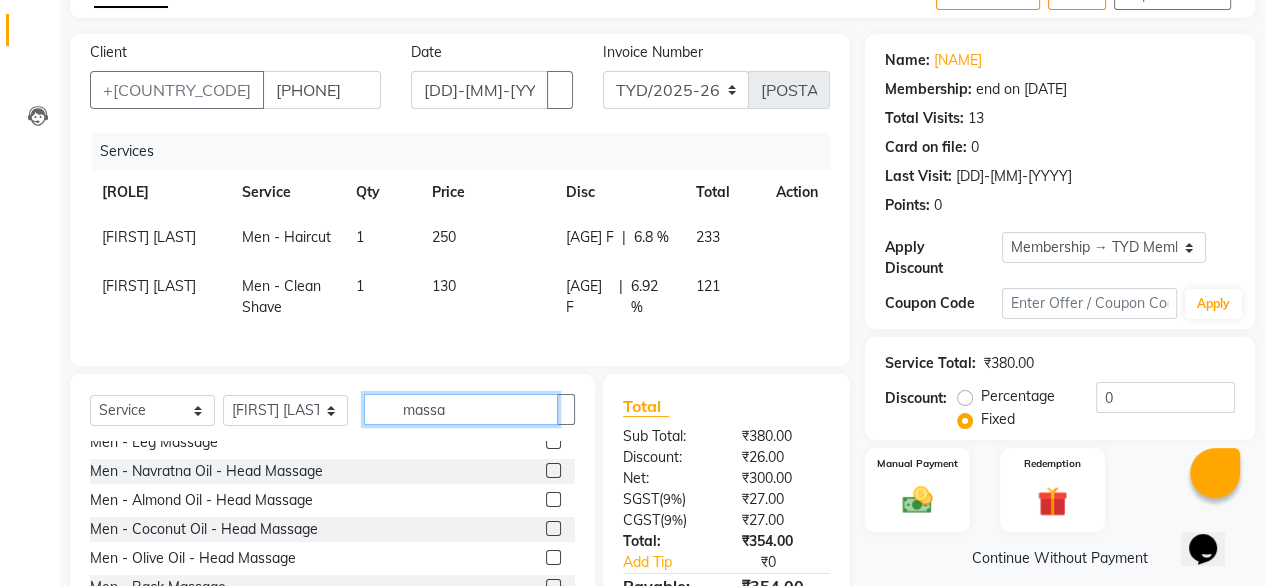 type on "massa" 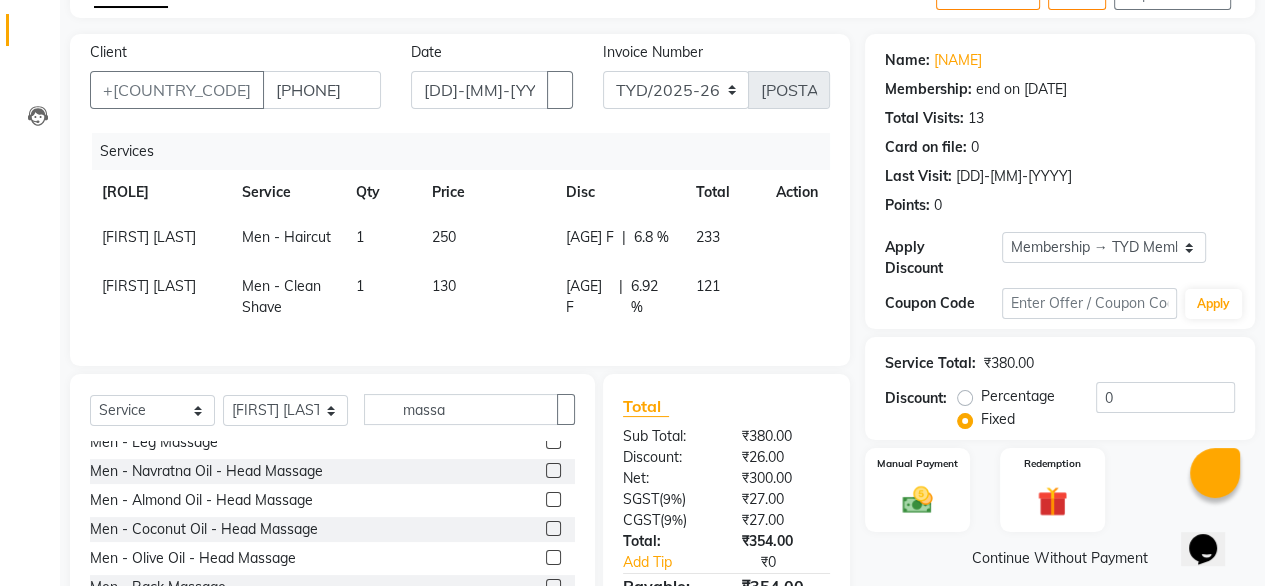 click at bounding box center [553, 470] 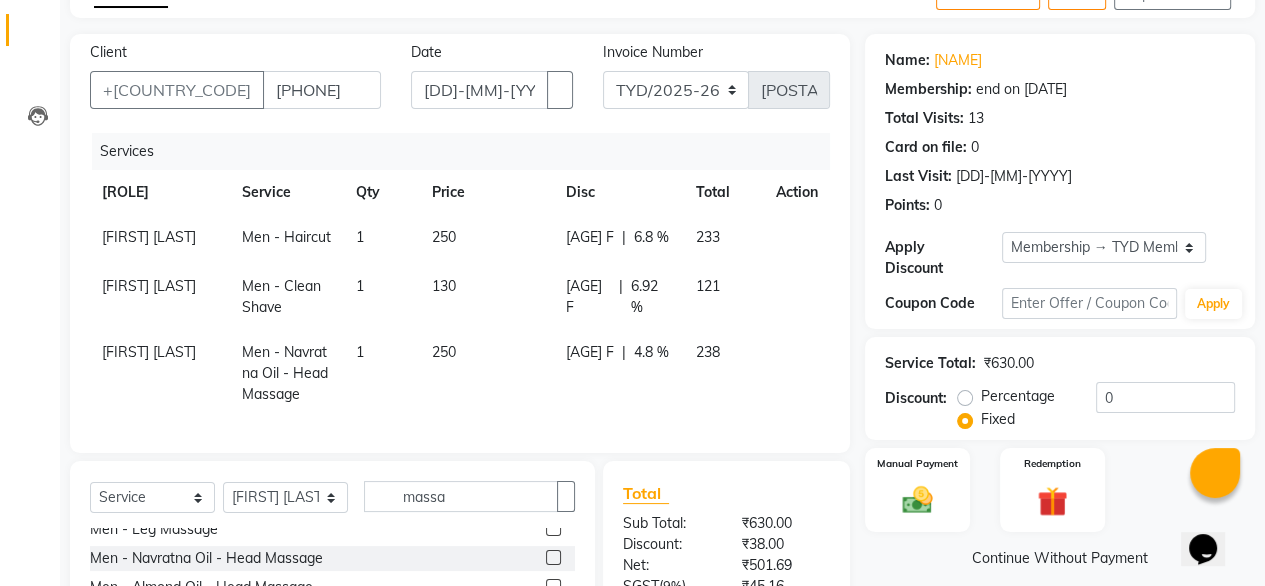 scroll, scrollTop: 331, scrollLeft: 0, axis: vertical 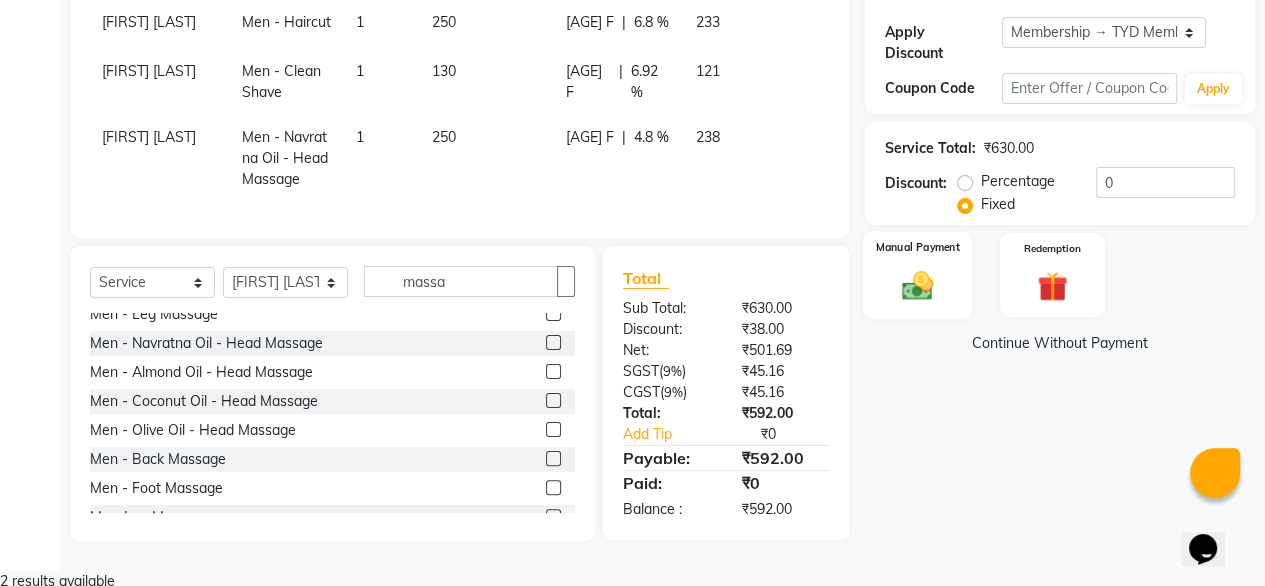 click on "Manual Payment" at bounding box center [917, 275] 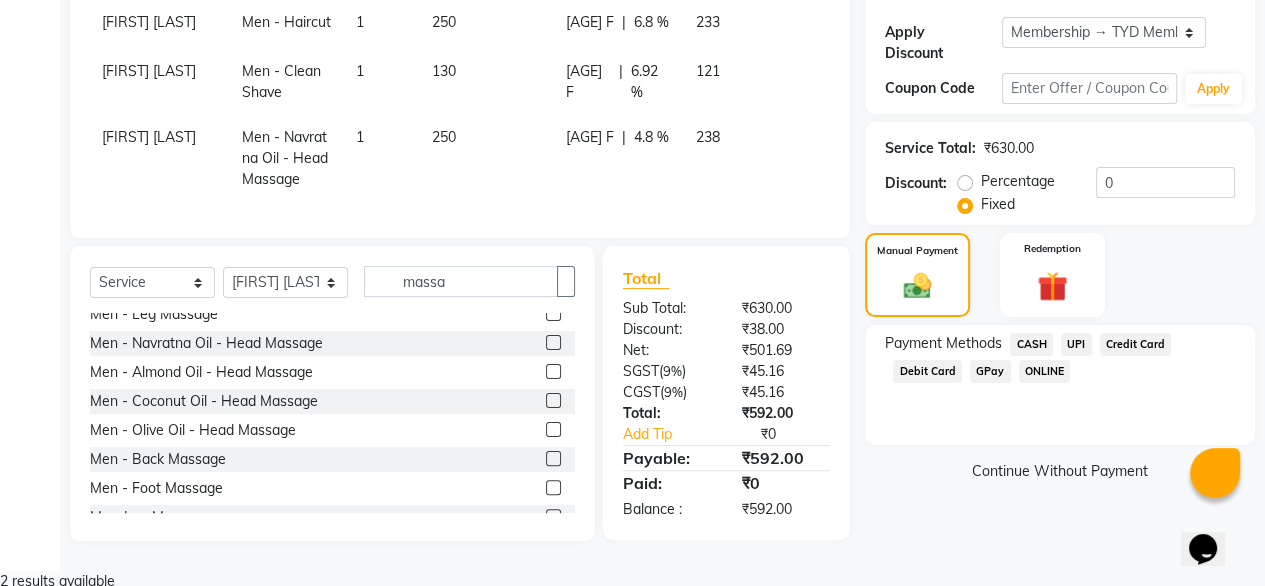 click on "UPI" at bounding box center [1031, 344] 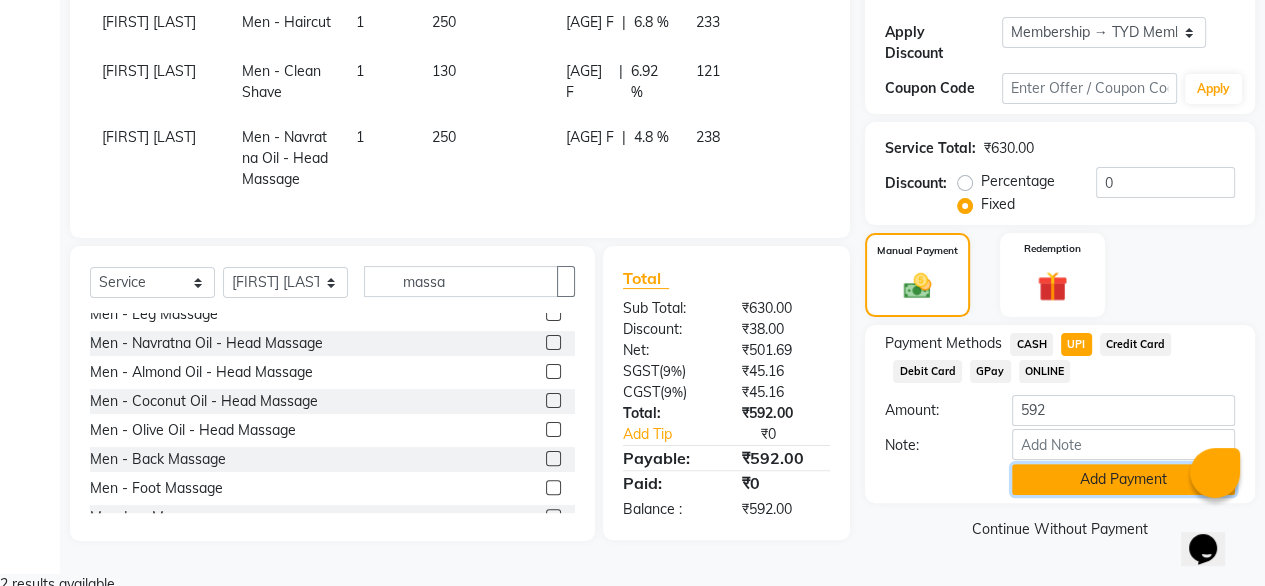 click on "Add Payment" at bounding box center [1123, 479] 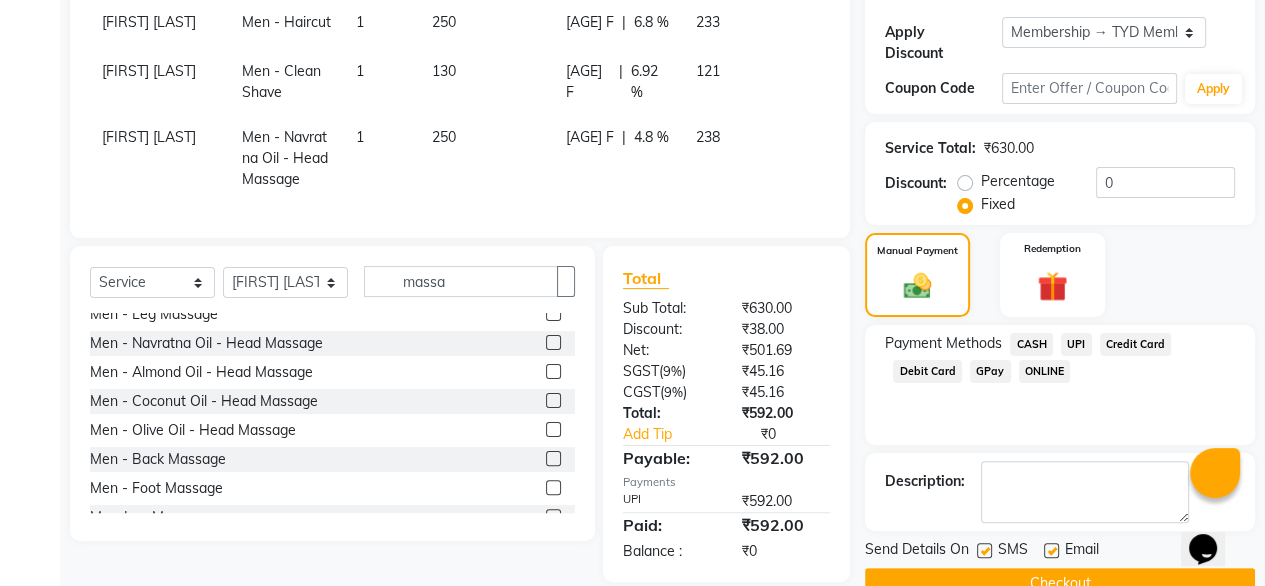 scroll, scrollTop: 372, scrollLeft: 0, axis: vertical 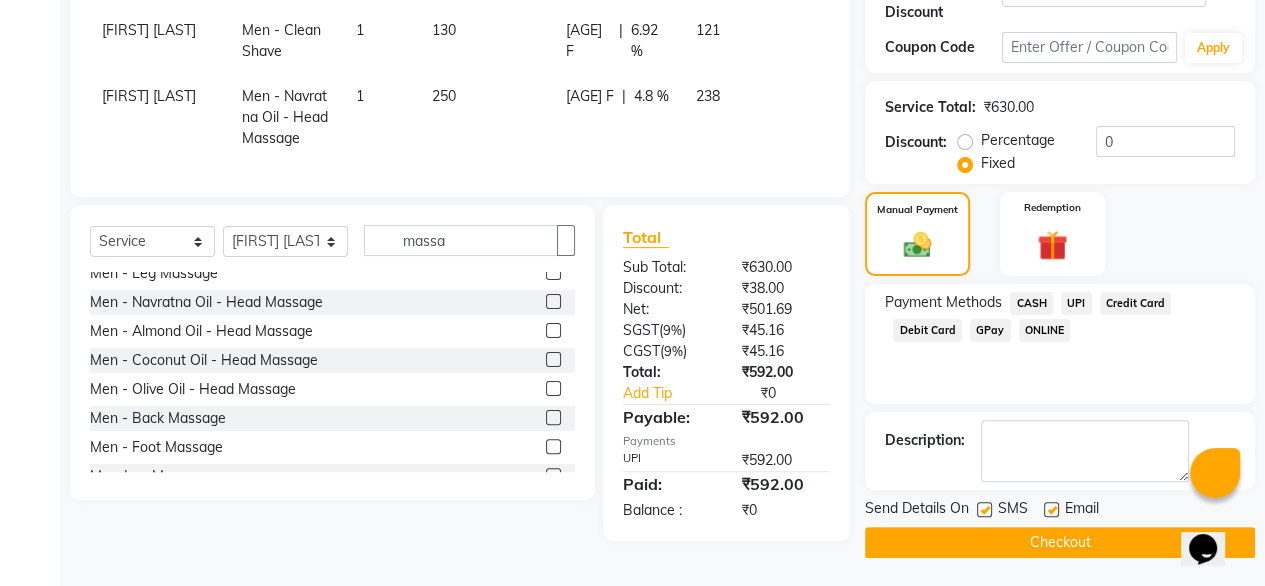 click at bounding box center [1051, 509] 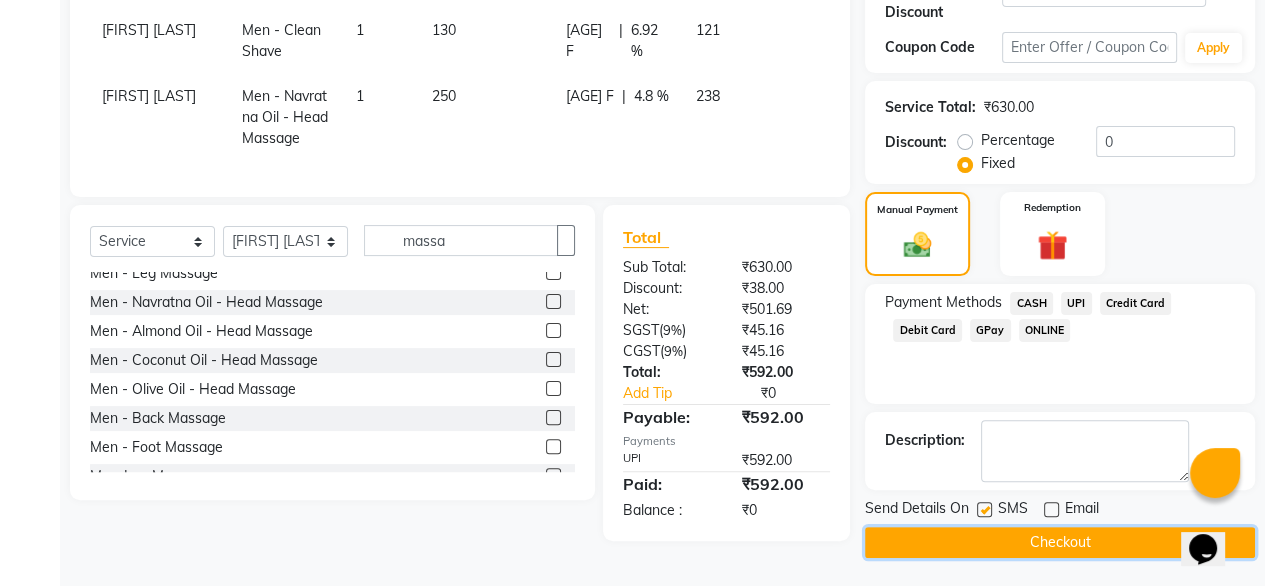 click on "Checkout" at bounding box center [1060, 542] 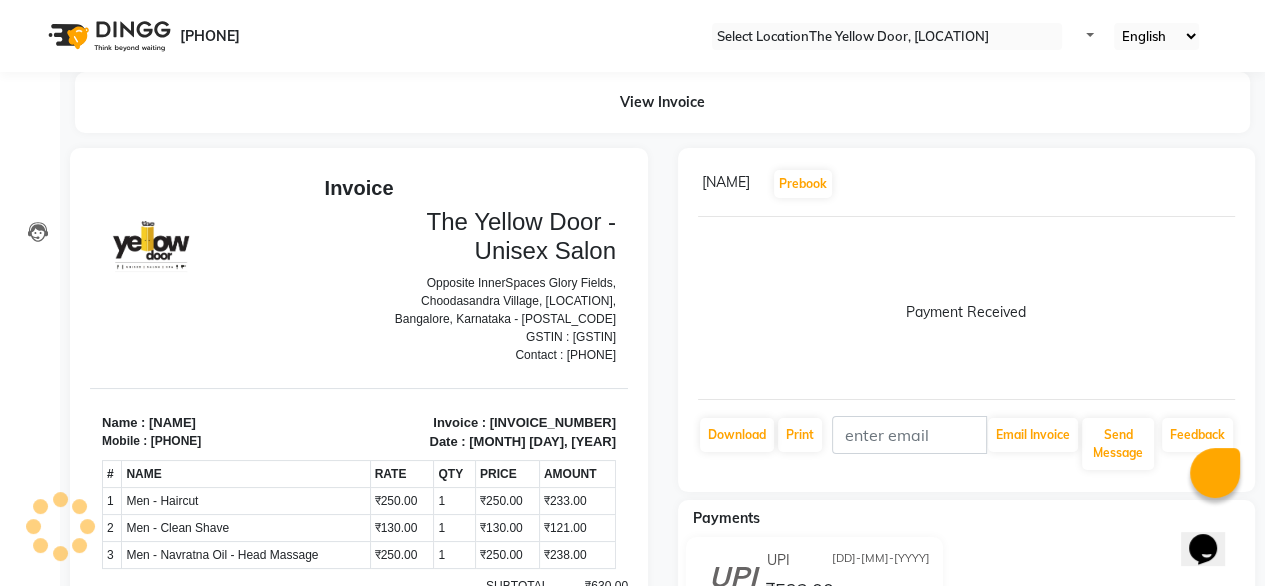 scroll, scrollTop: 0, scrollLeft: 0, axis: both 